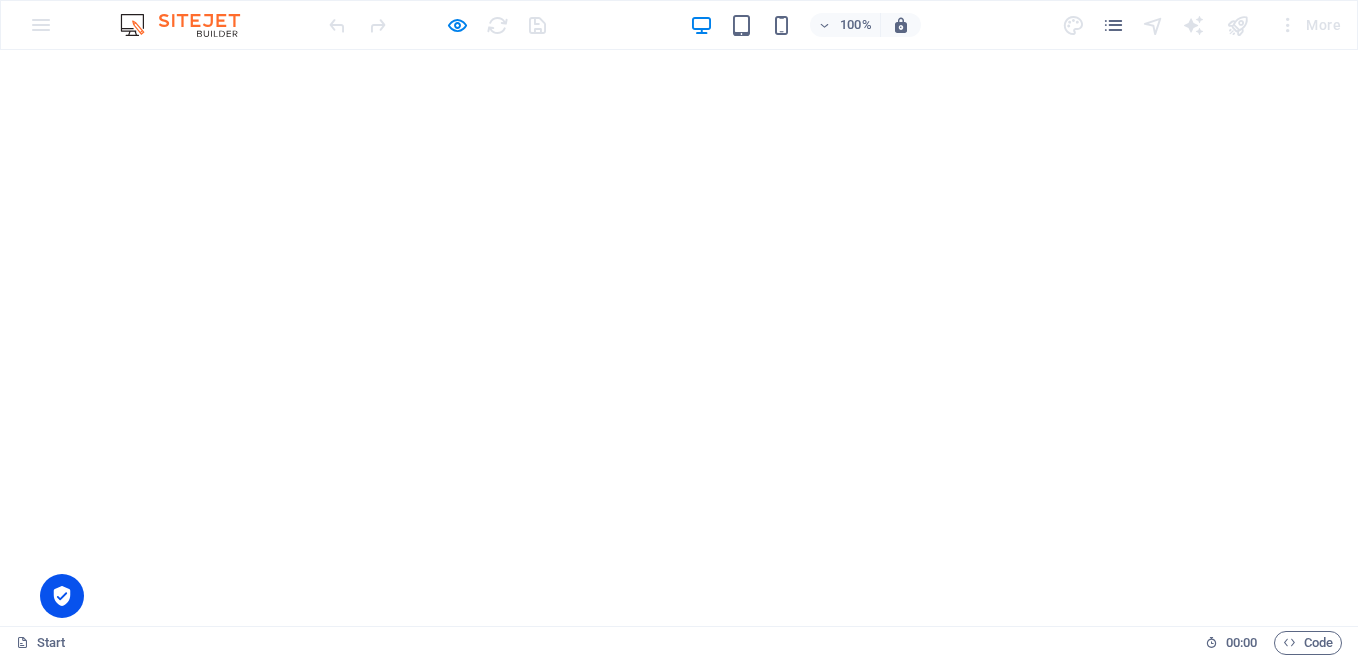 scroll, scrollTop: 0, scrollLeft: 0, axis: both 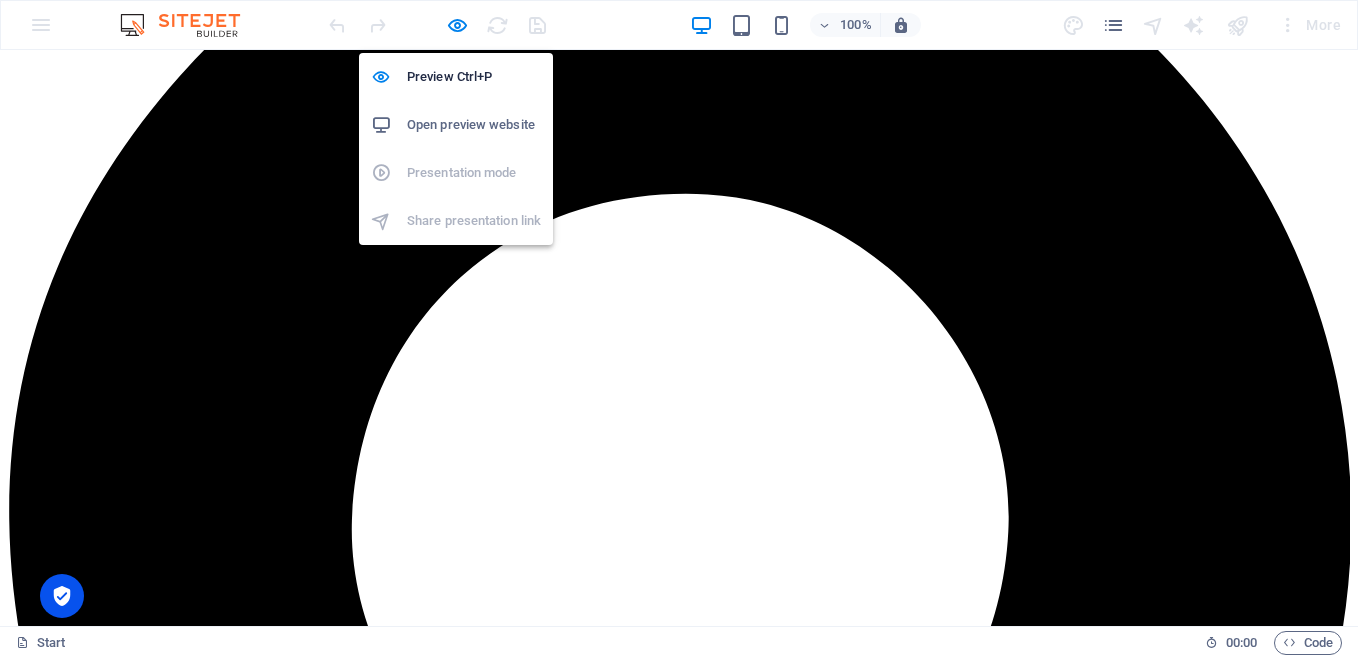 click on "Open preview website" at bounding box center (474, 125) 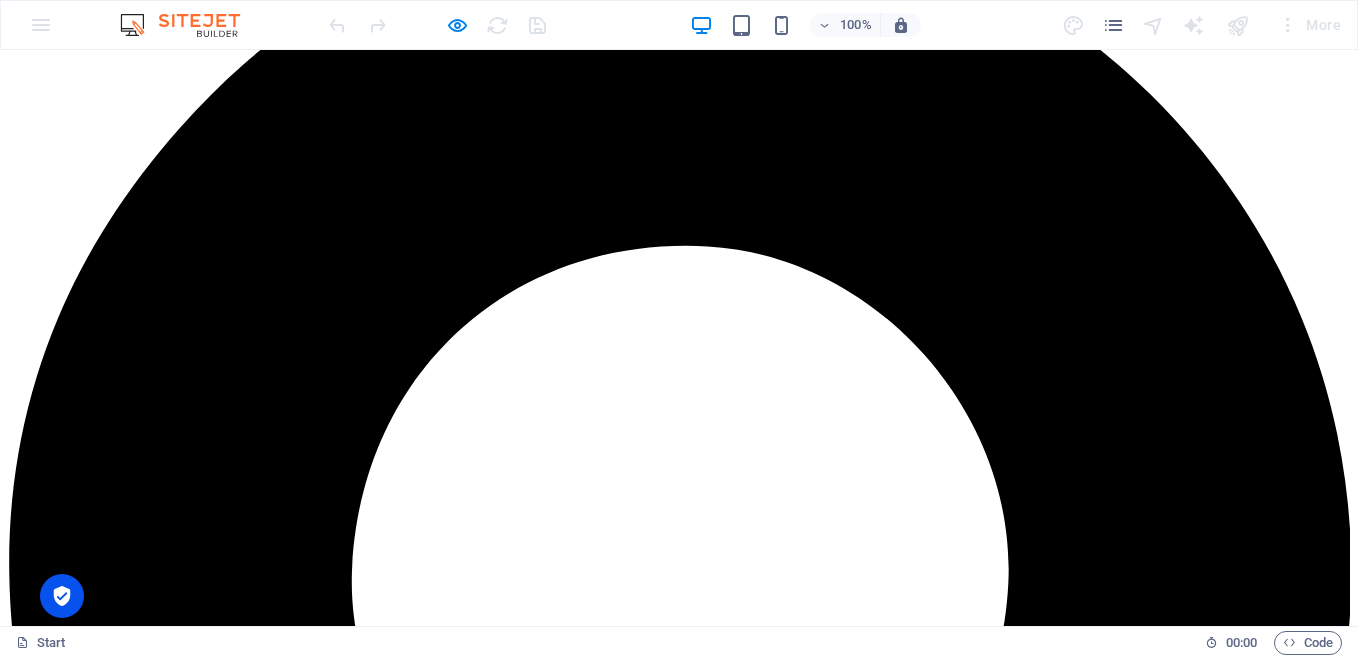 scroll, scrollTop: 800, scrollLeft: 0, axis: vertical 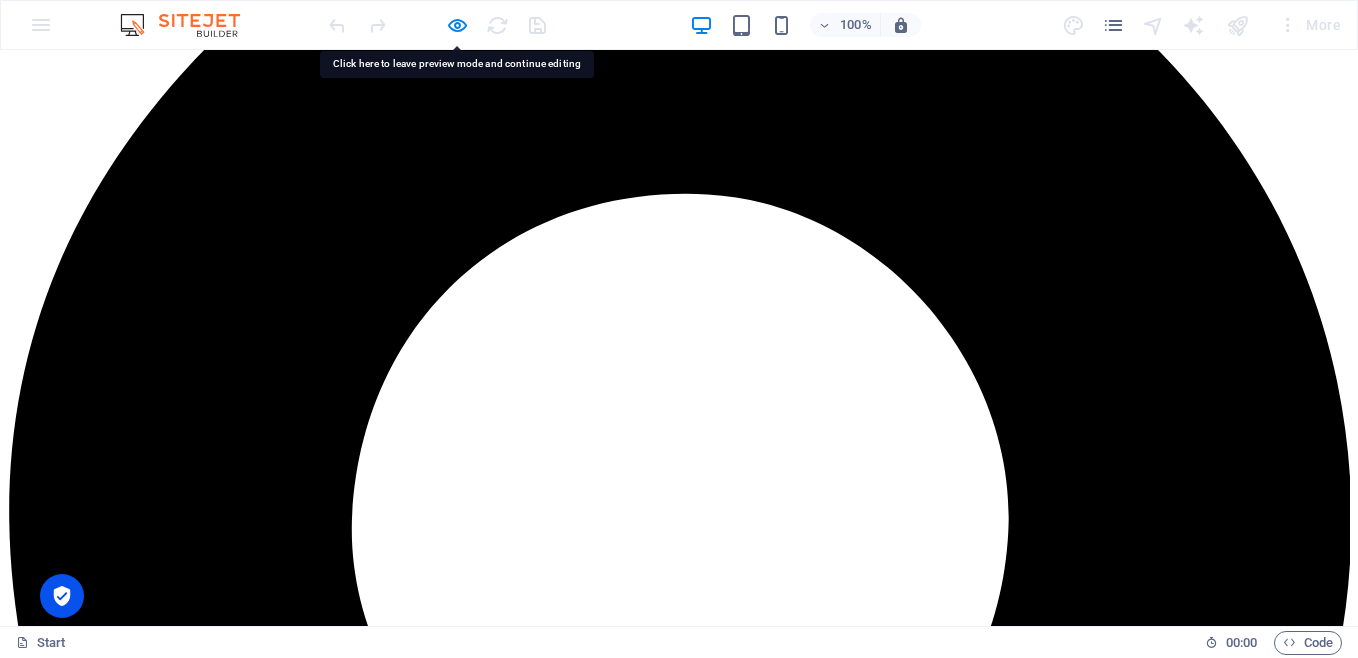 drag, startPoint x: 101, startPoint y: 76, endPoint x: 513, endPoint y: 119, distance: 414.23785 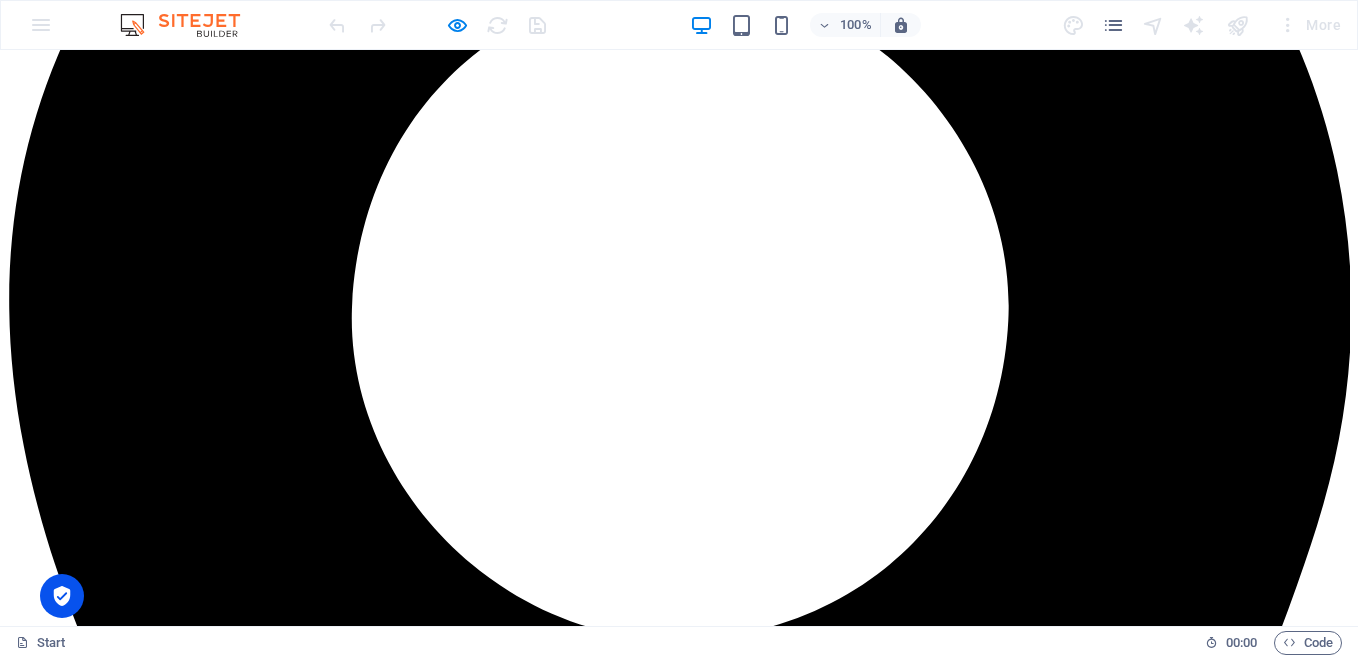 scroll, scrollTop: 955, scrollLeft: 0, axis: vertical 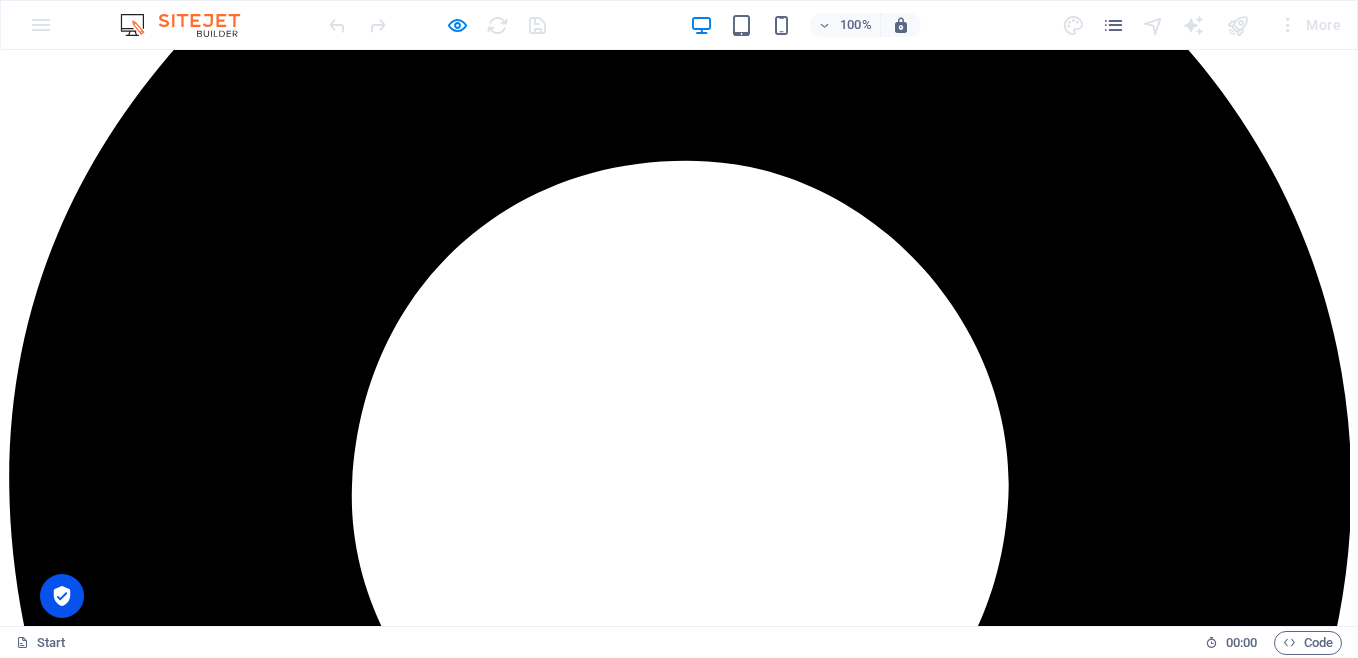 click on "Services" at bounding box center (75, 4593) 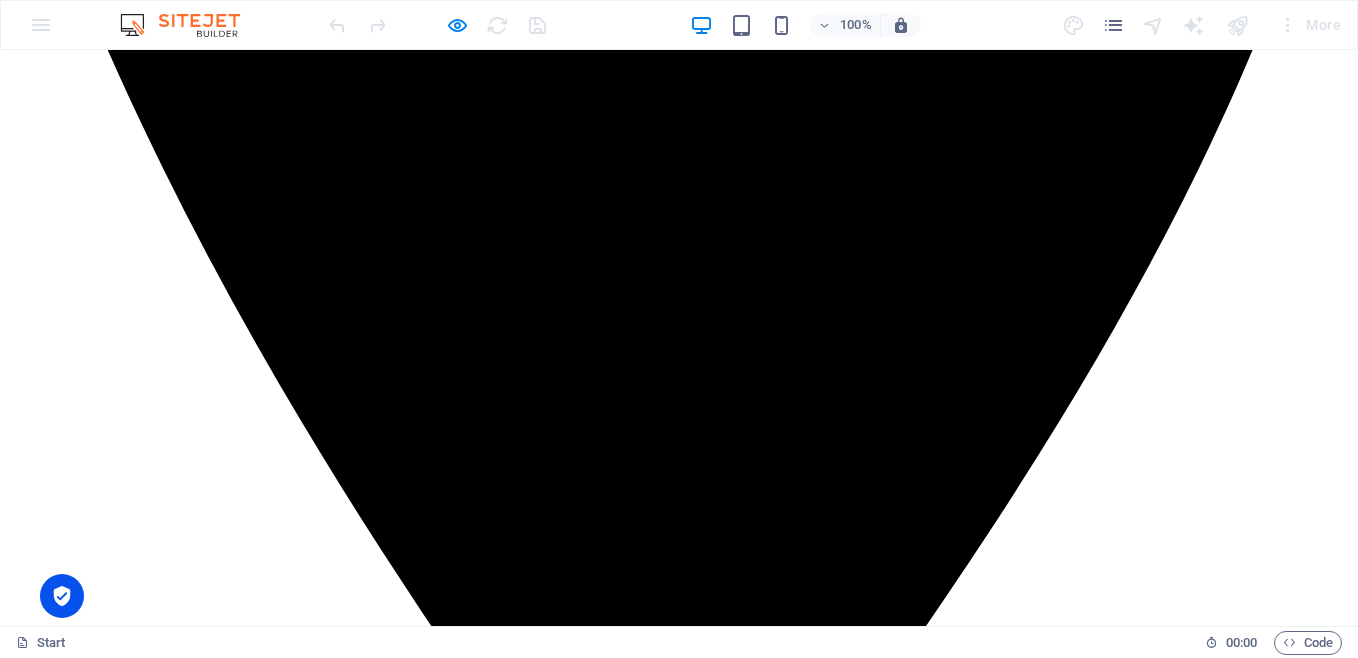 scroll, scrollTop: 1663, scrollLeft: 0, axis: vertical 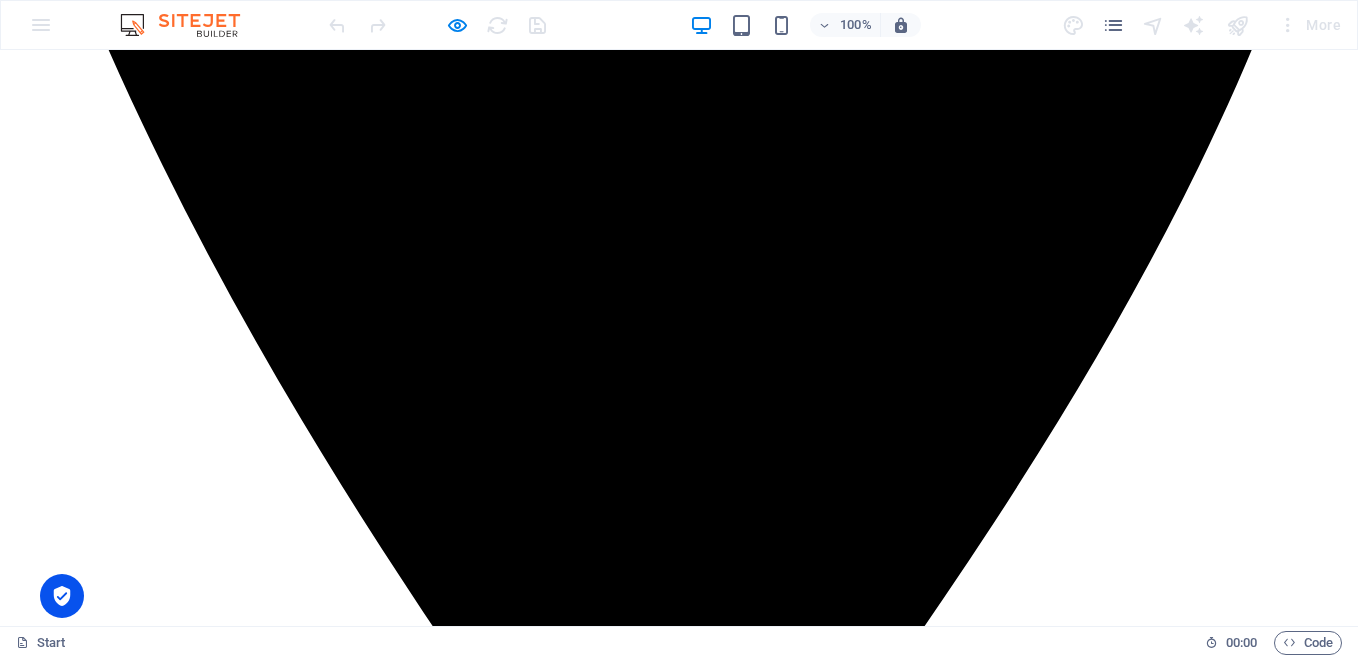 click on "Partners" at bounding box center [74, 3781] 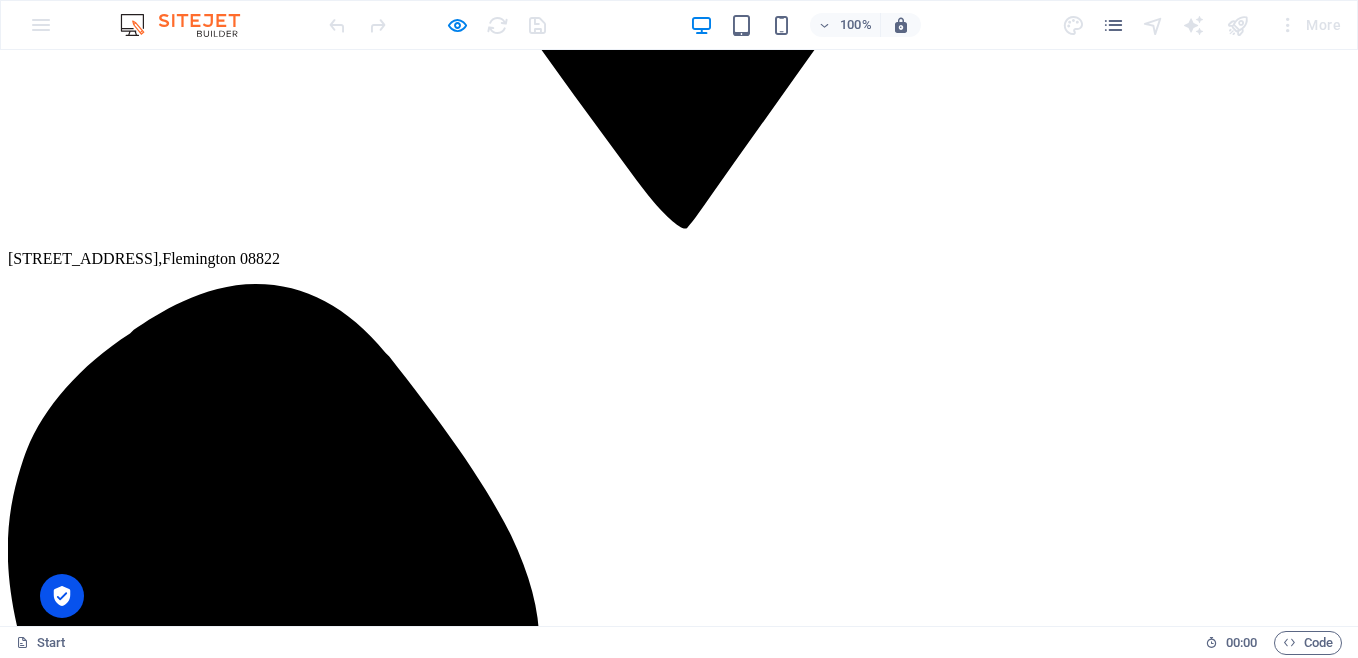 scroll, scrollTop: 2515, scrollLeft: 0, axis: vertical 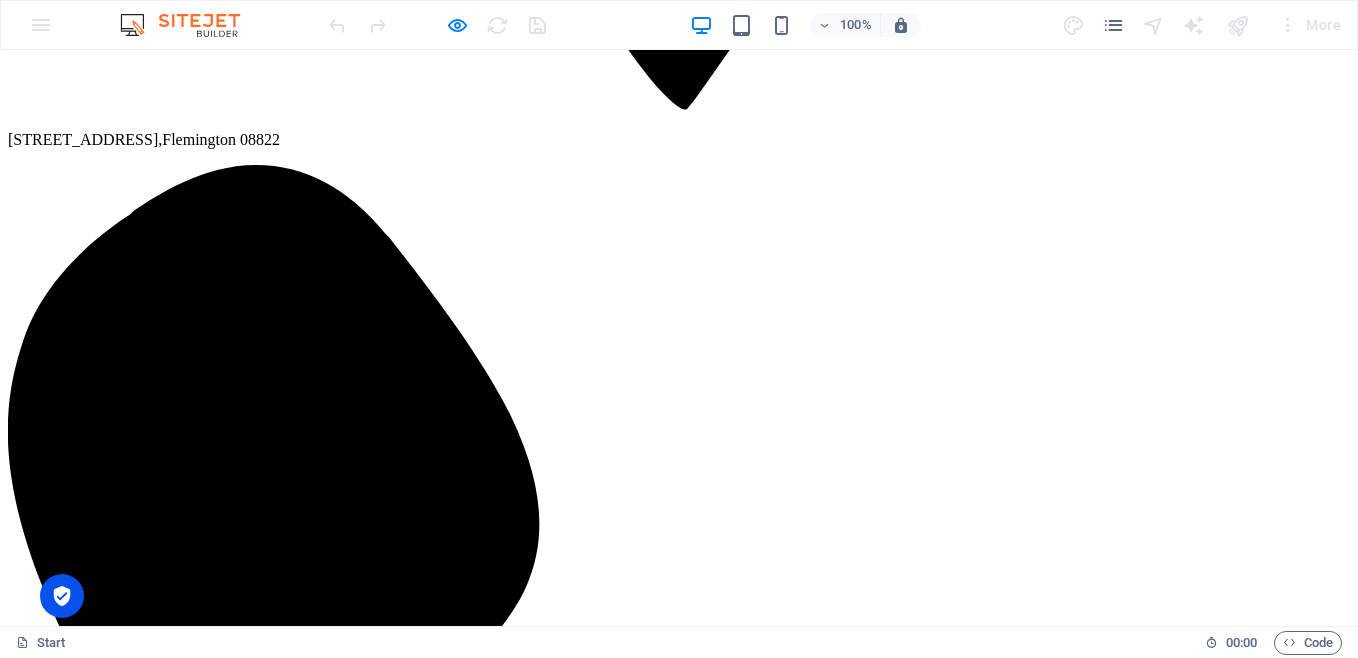 drag, startPoint x: 780, startPoint y: 111, endPoint x: 485, endPoint y: 158, distance: 298.7206 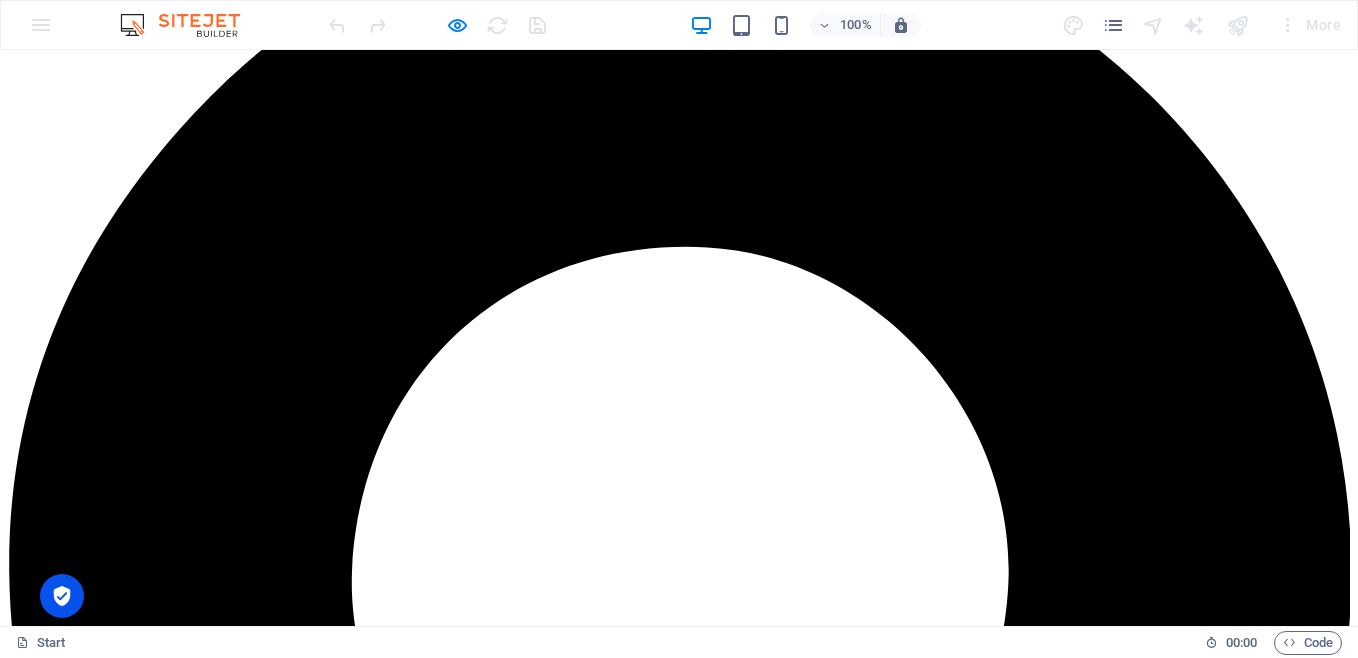 scroll, scrollTop: 800, scrollLeft: 0, axis: vertical 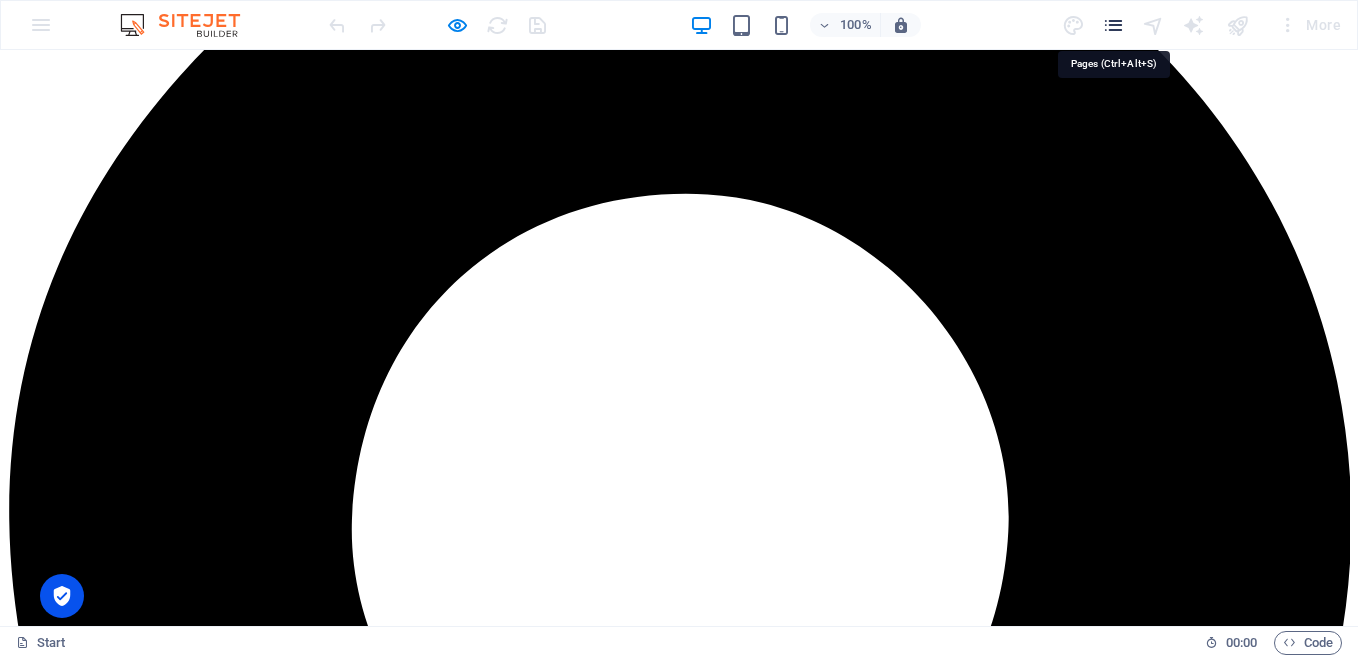 click at bounding box center (1113, 25) 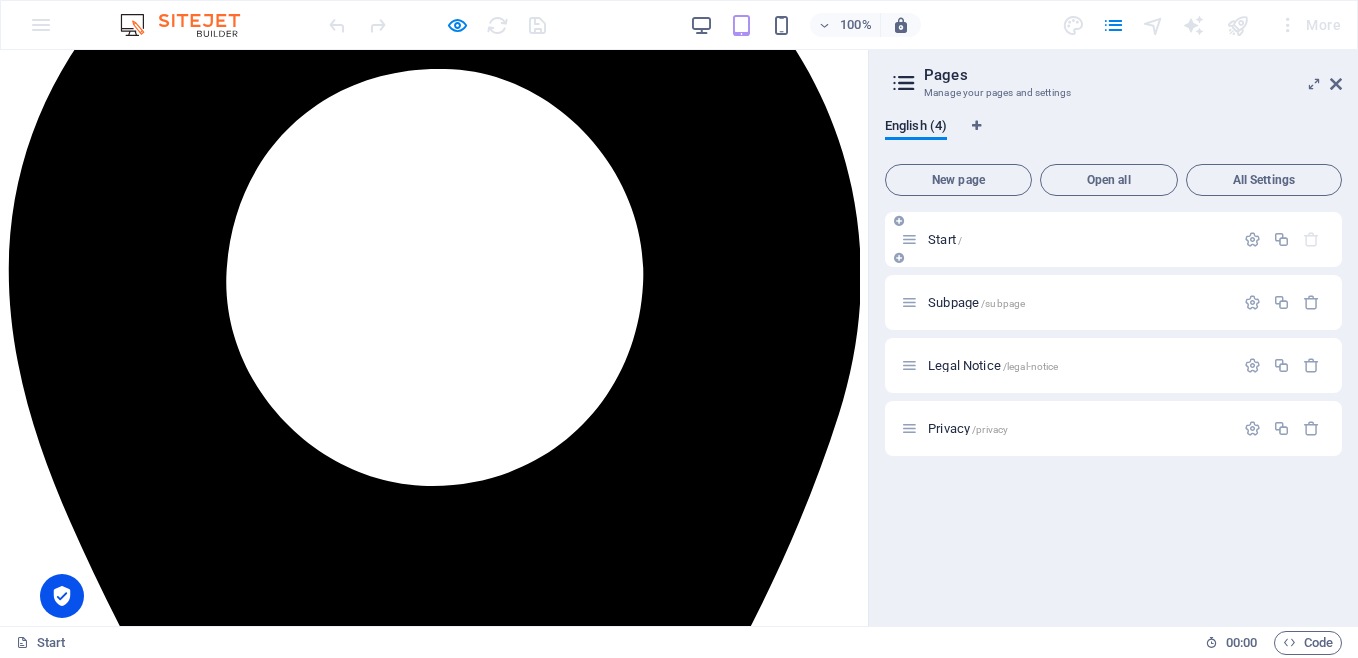 click on "Start /" at bounding box center [1078, 239] 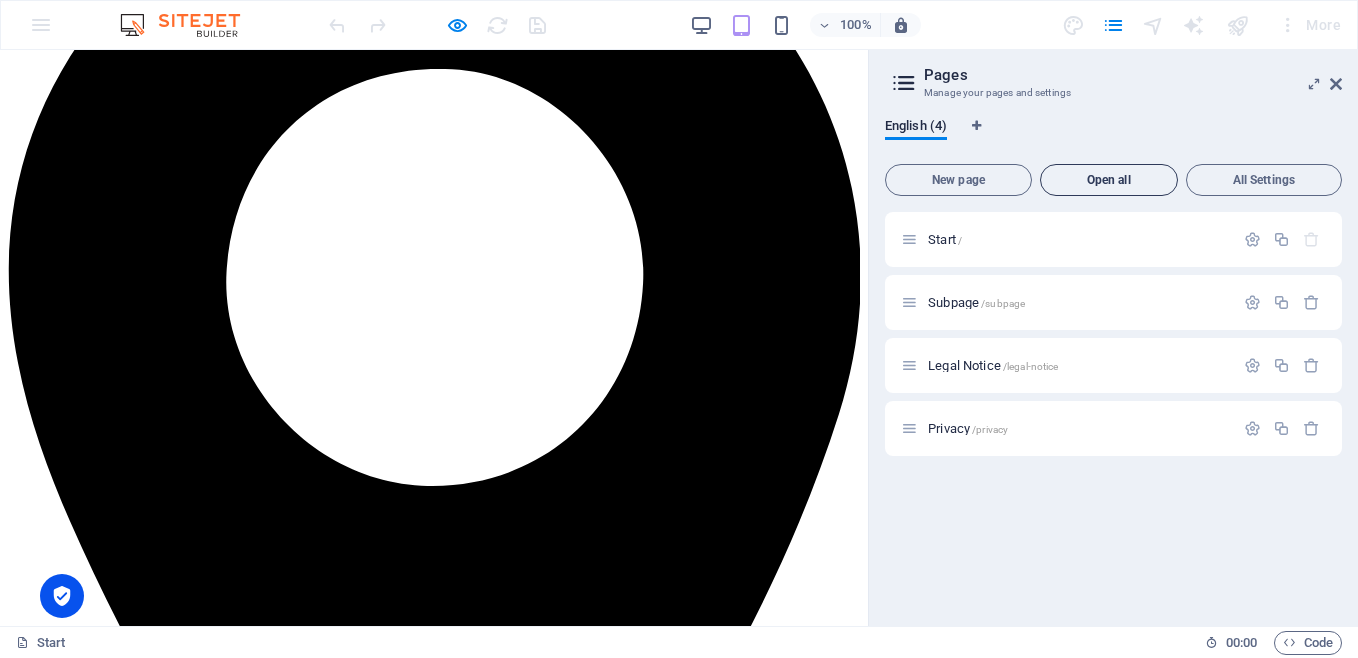 click on "Open all" at bounding box center [1109, 180] 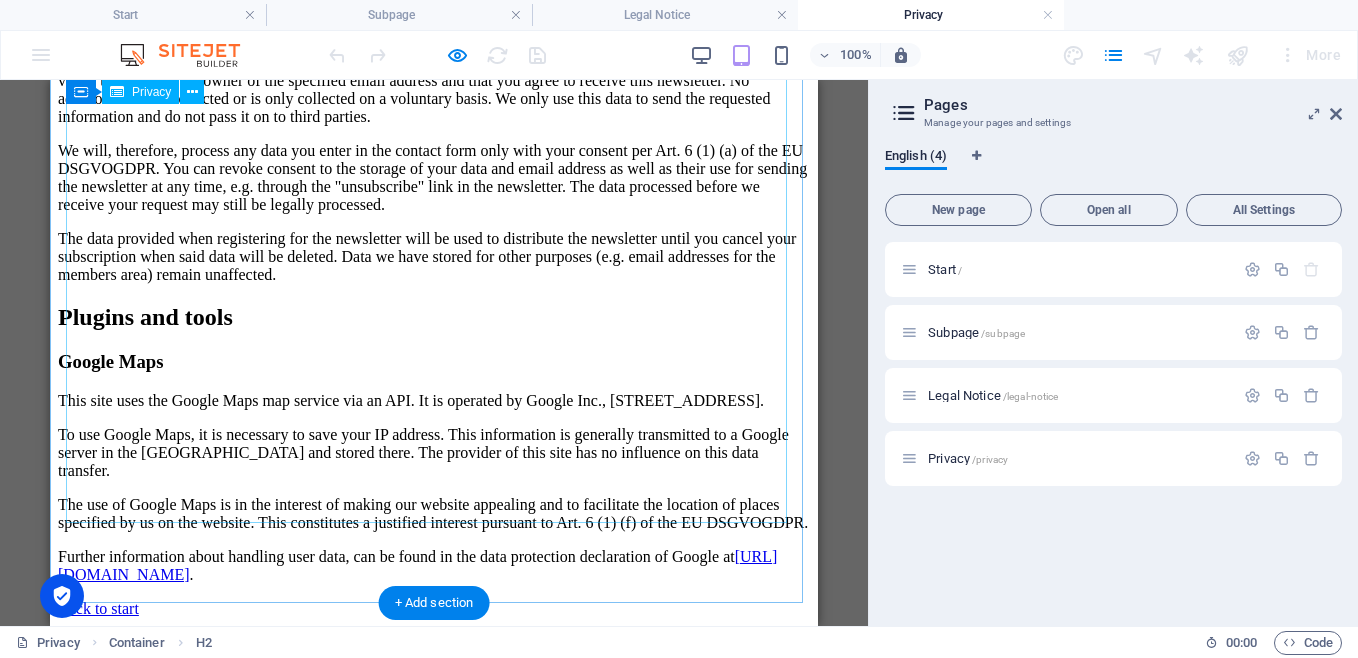 scroll, scrollTop: 5962, scrollLeft: 0, axis: vertical 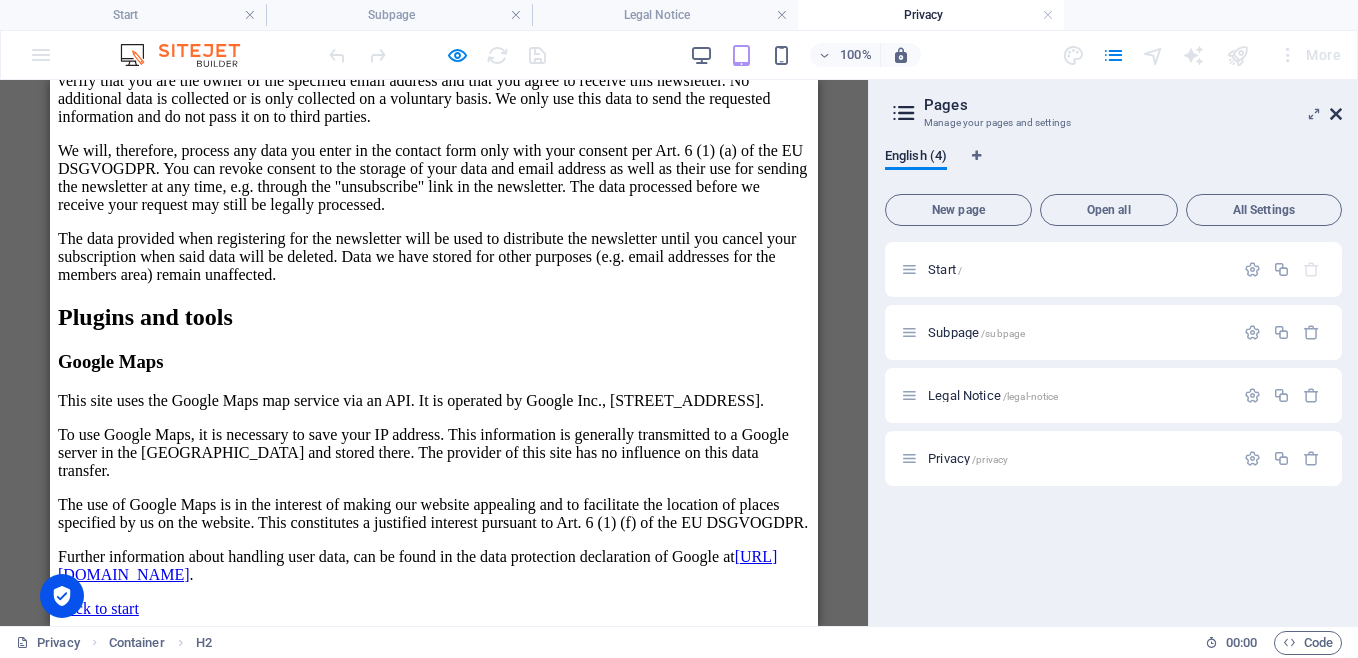 click at bounding box center (1336, 114) 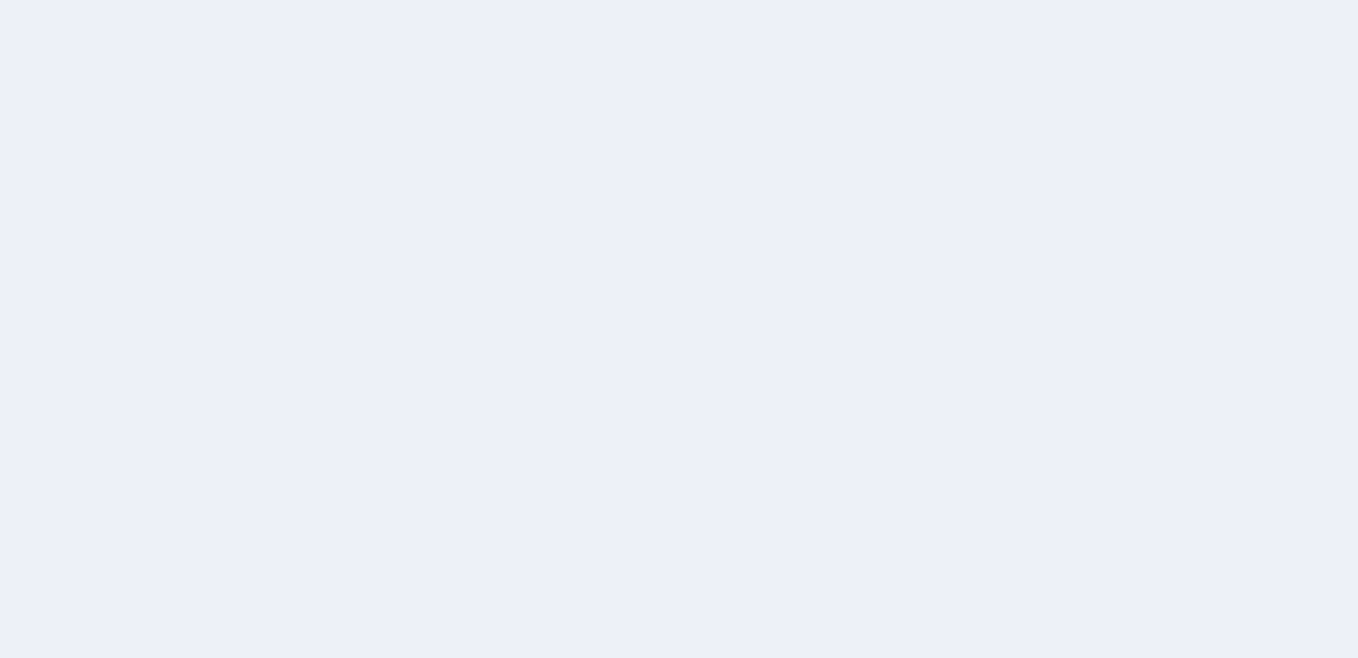 scroll, scrollTop: 0, scrollLeft: 0, axis: both 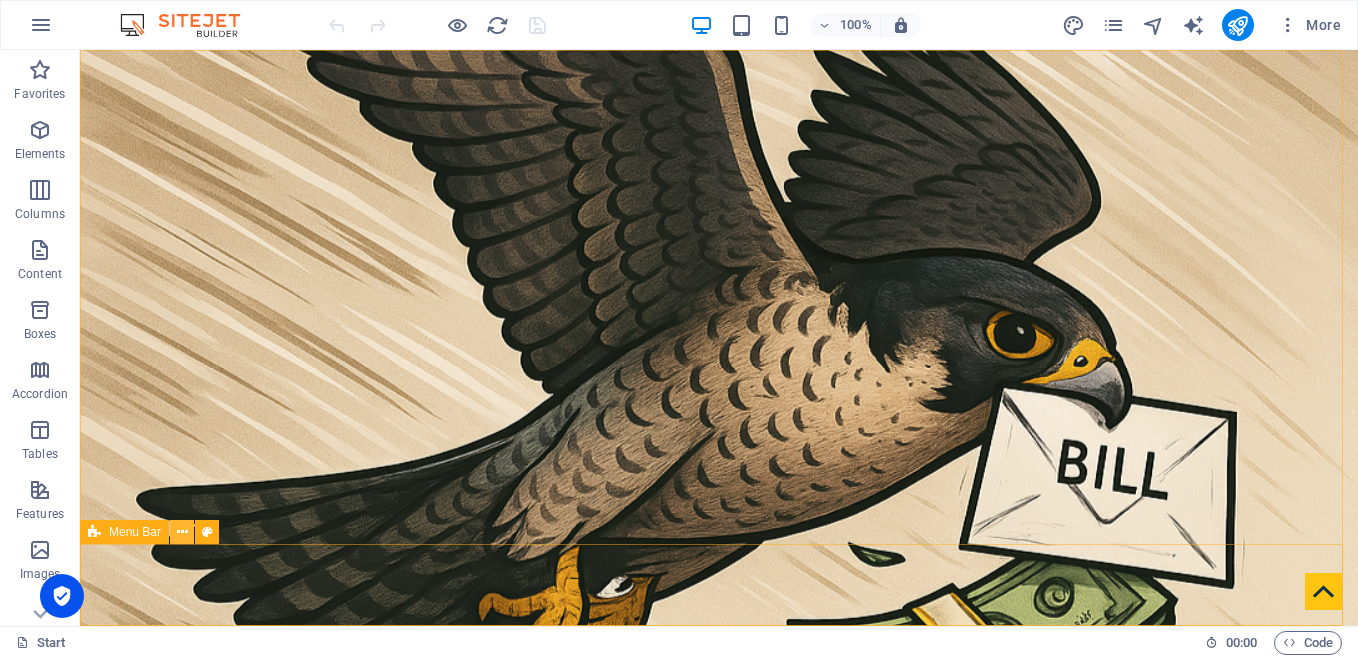 click at bounding box center (182, 532) 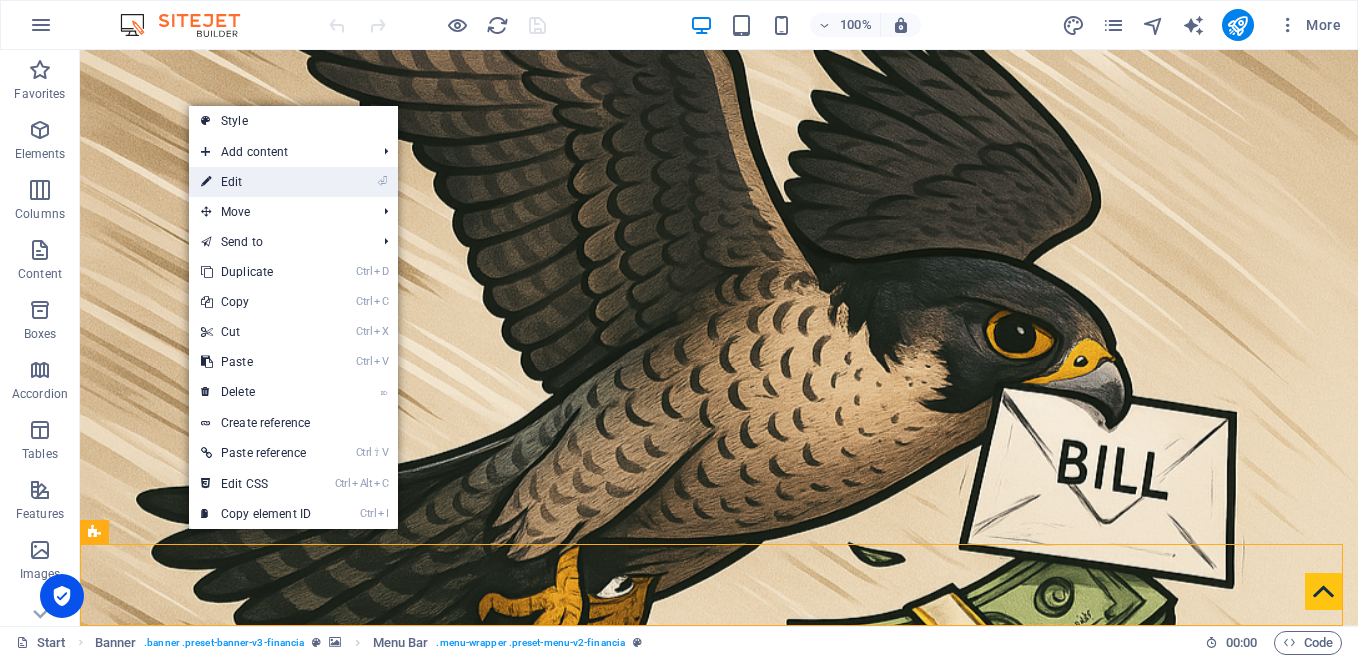 click on "⏎  Edit" at bounding box center (256, 182) 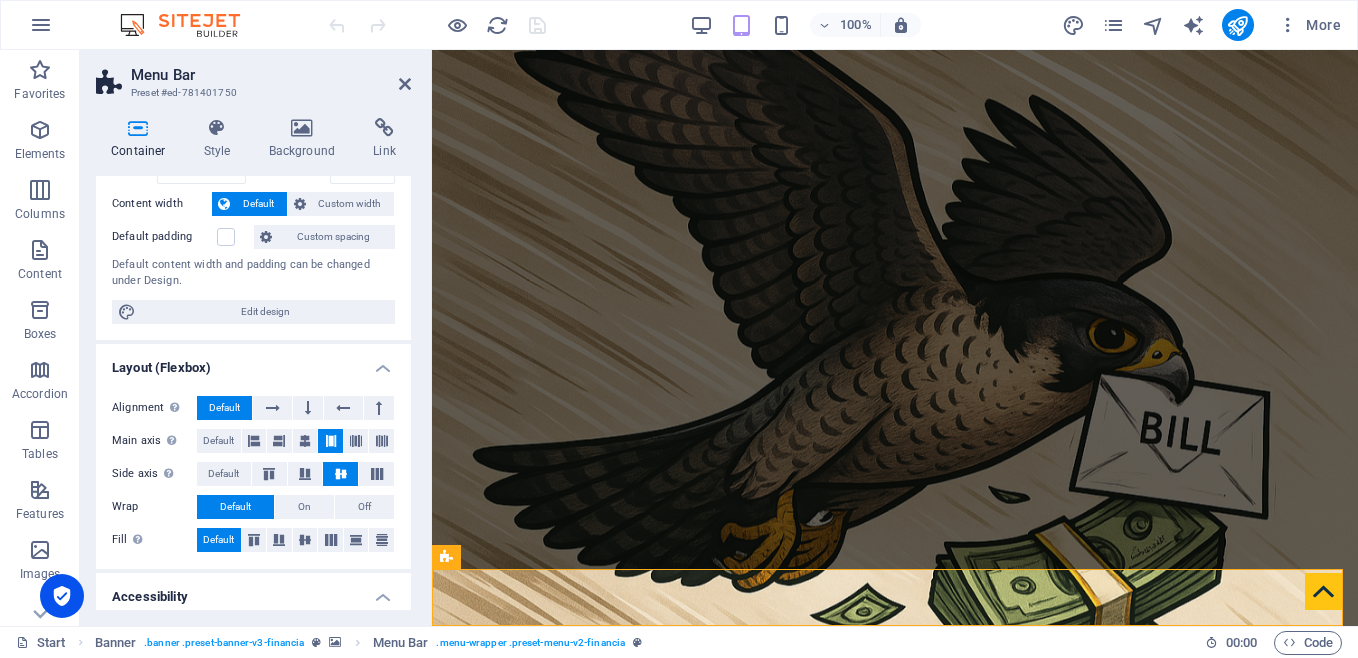 scroll, scrollTop: 0, scrollLeft: 0, axis: both 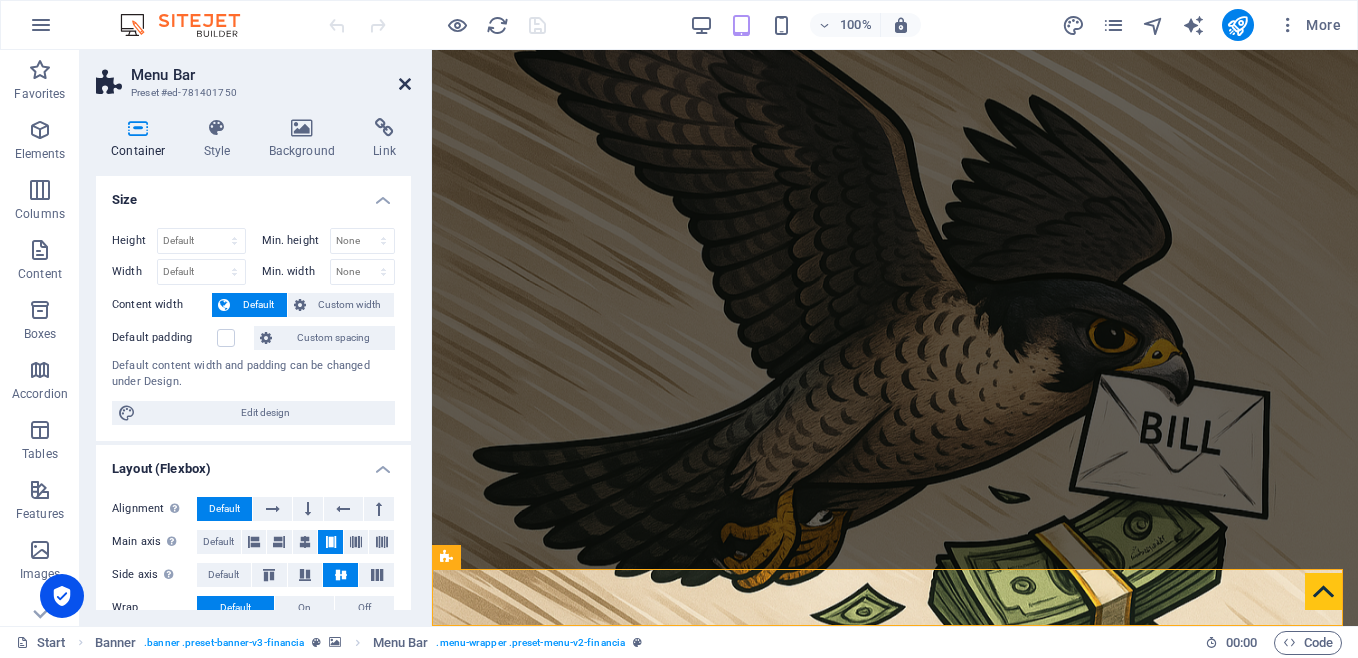 click at bounding box center (405, 84) 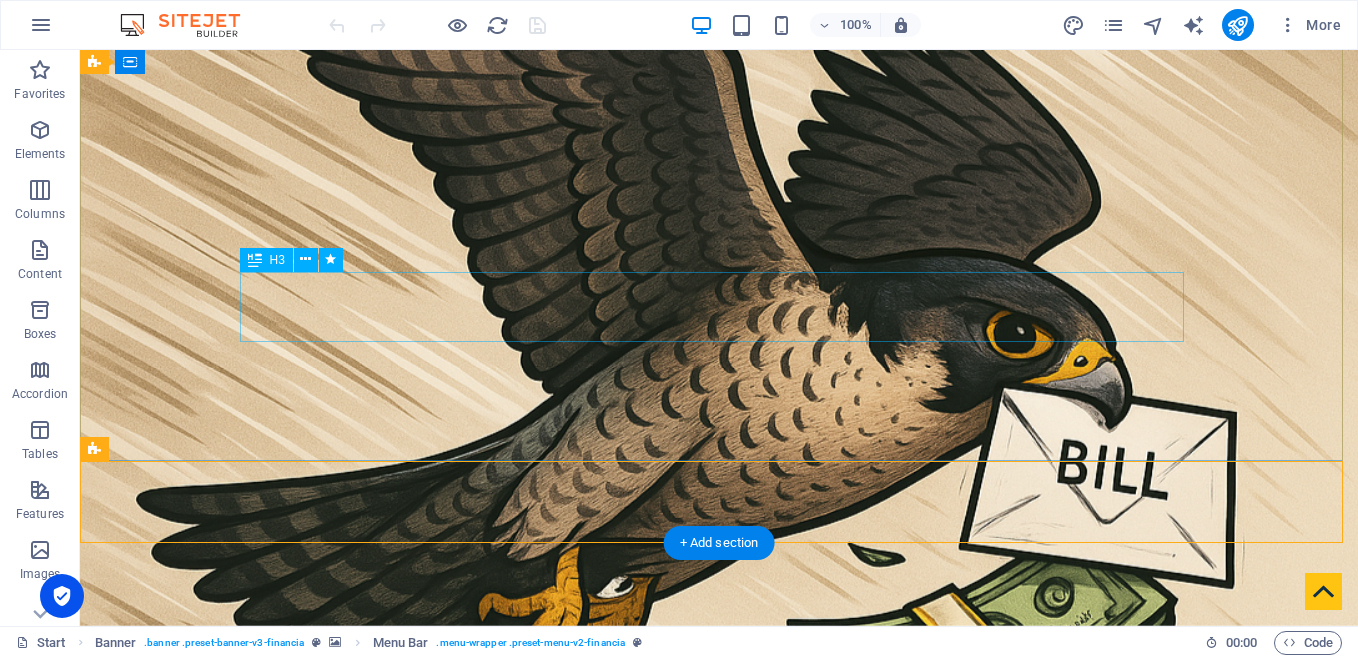 scroll, scrollTop: 267, scrollLeft: 0, axis: vertical 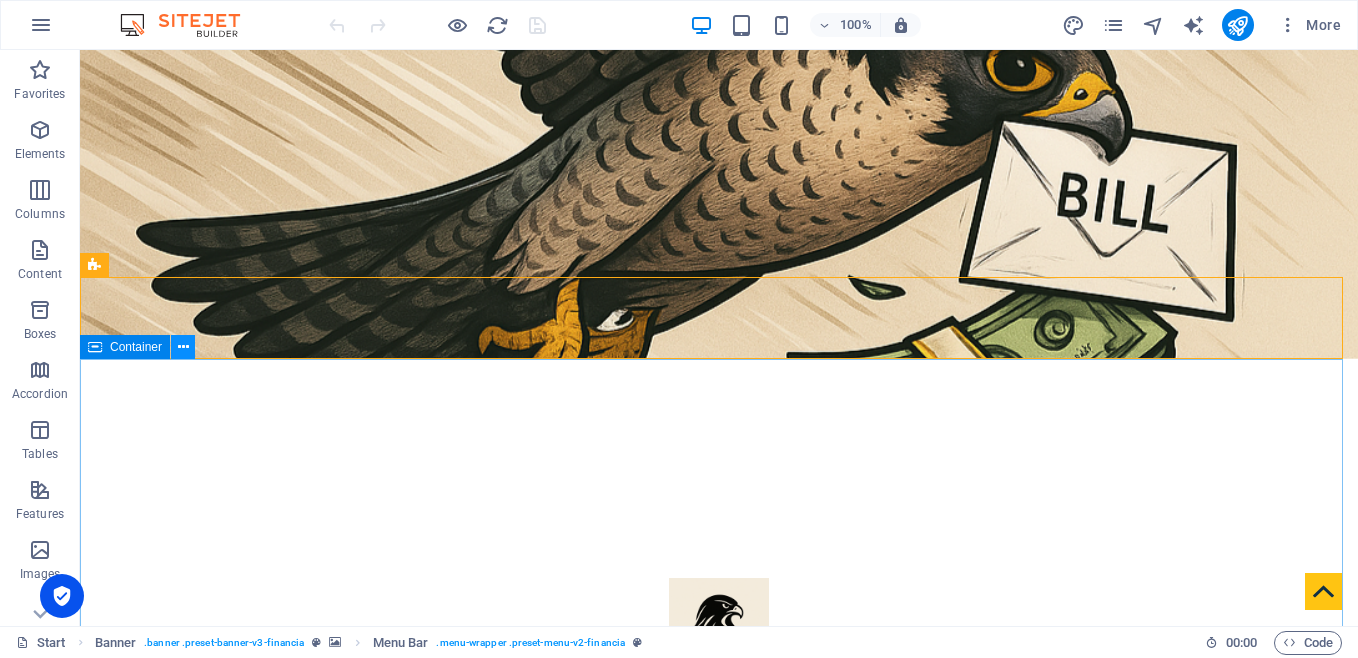 click at bounding box center (183, 347) 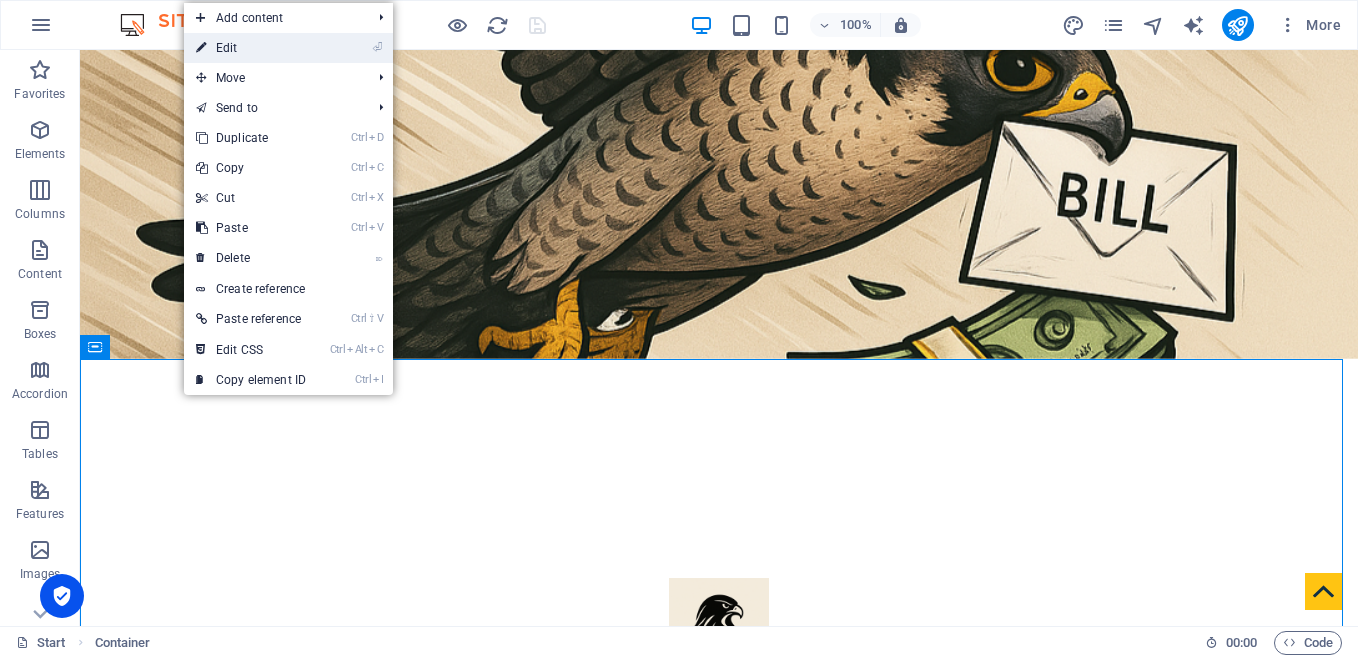 click on "⏎  Edit" at bounding box center (251, 48) 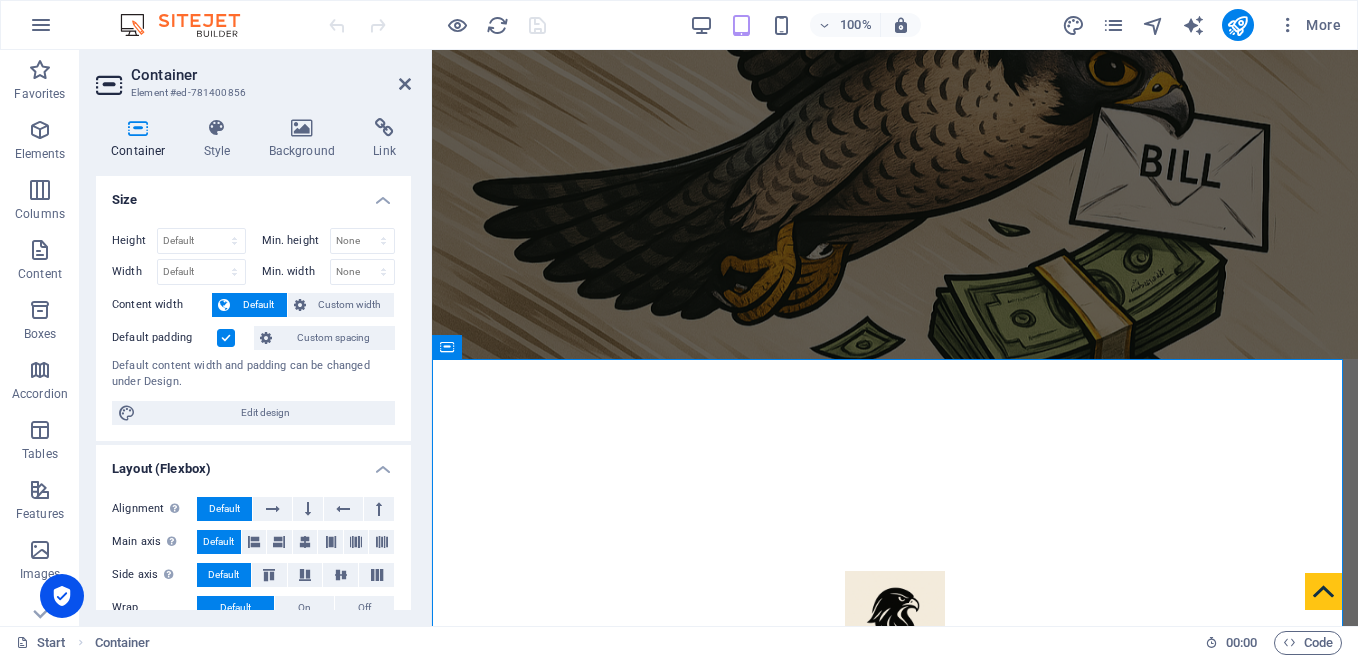 scroll, scrollTop: 341, scrollLeft: 0, axis: vertical 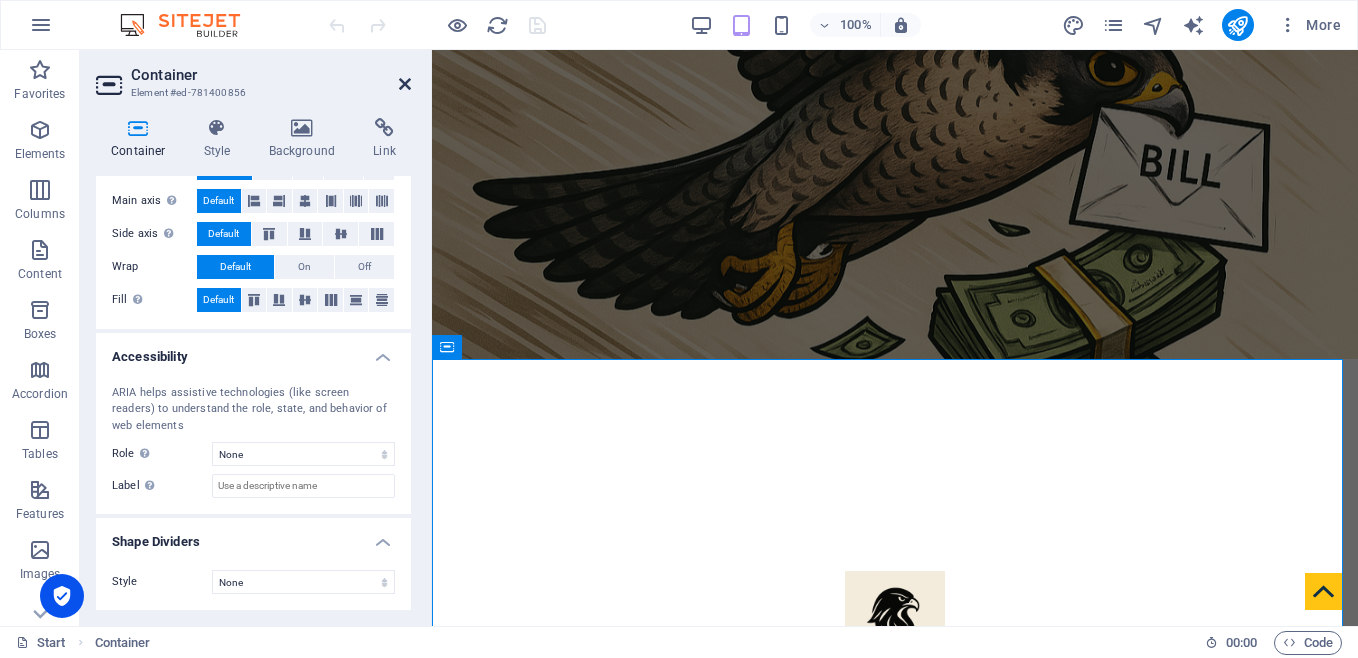 click at bounding box center (405, 84) 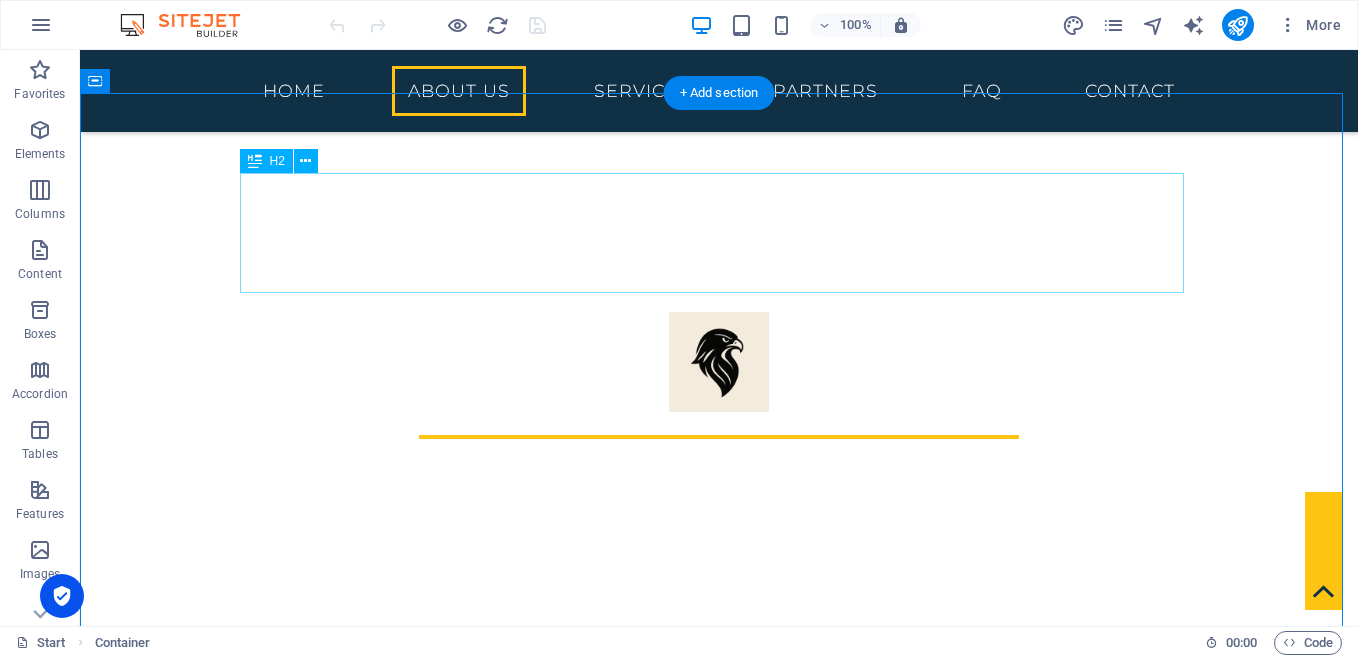 scroll, scrollTop: 800, scrollLeft: 0, axis: vertical 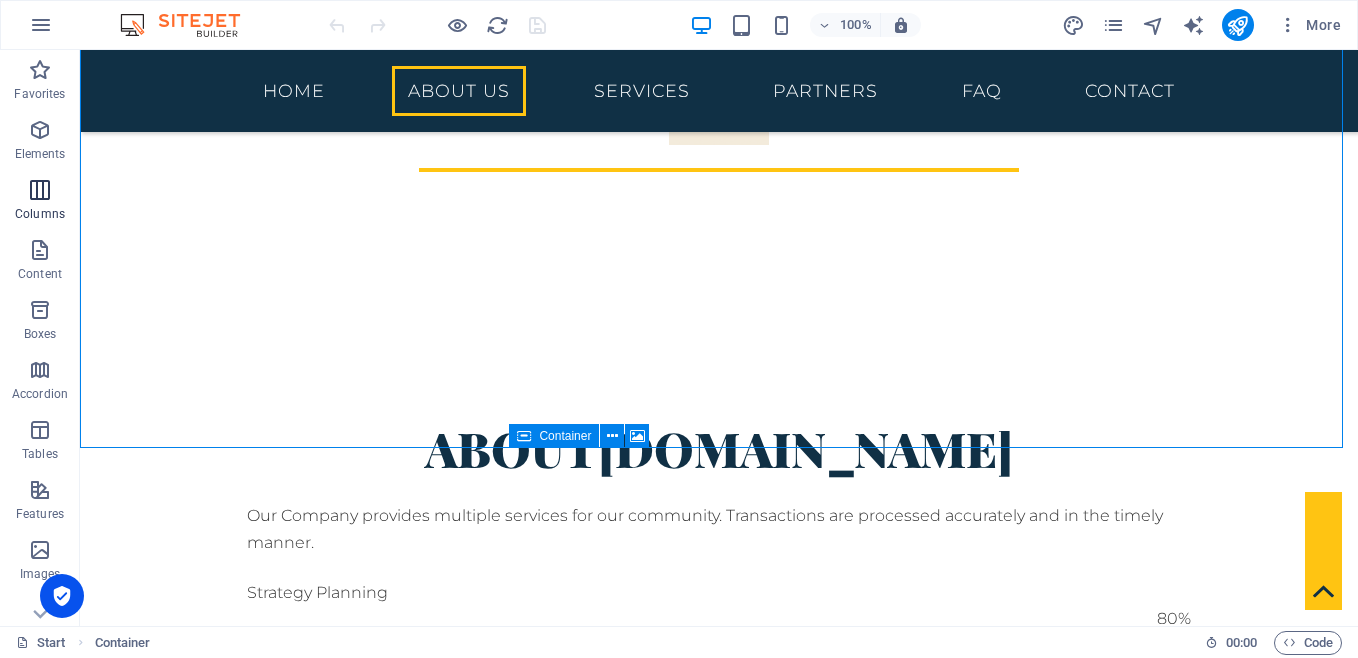 click at bounding box center [40, 190] 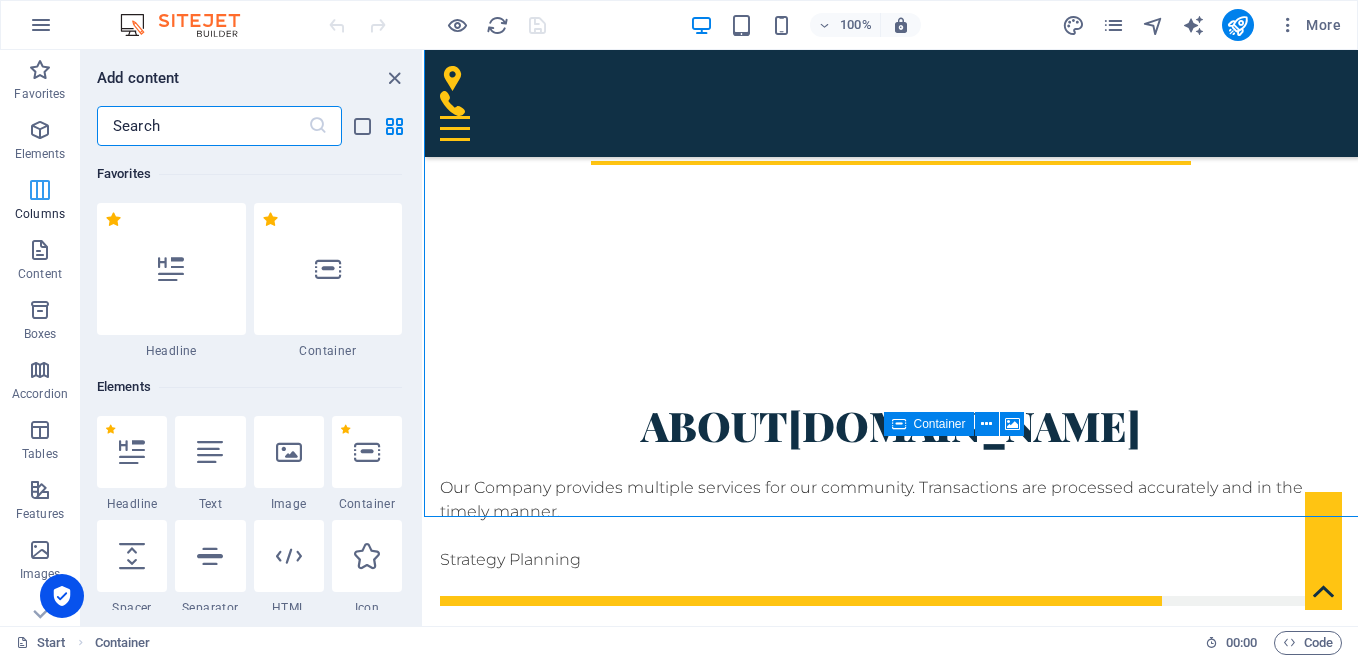 scroll, scrollTop: 731, scrollLeft: 0, axis: vertical 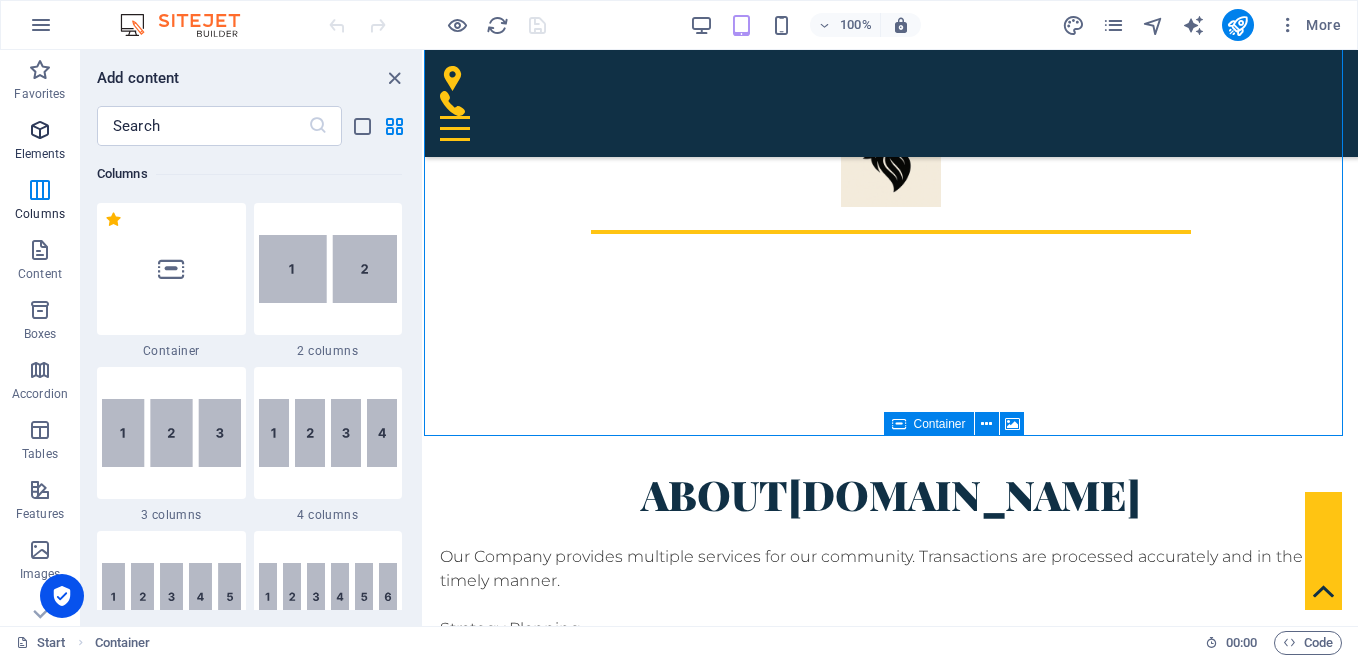 click at bounding box center (40, 130) 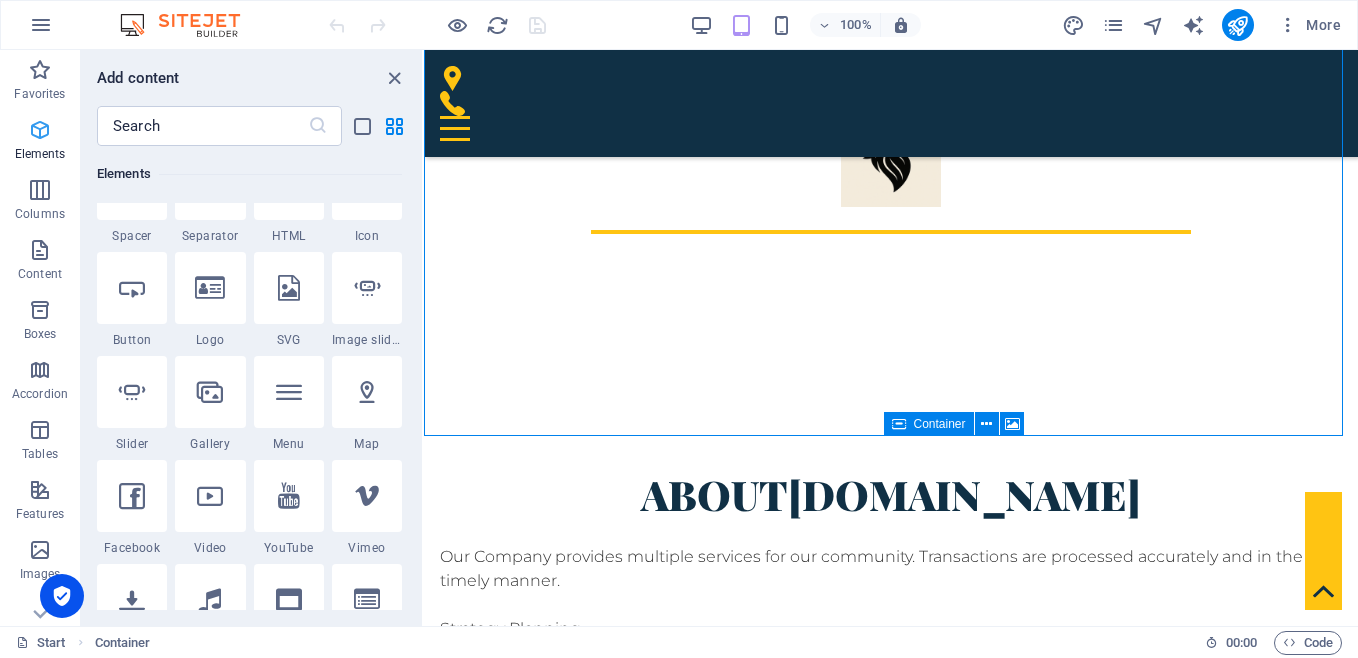 scroll, scrollTop: 213, scrollLeft: 0, axis: vertical 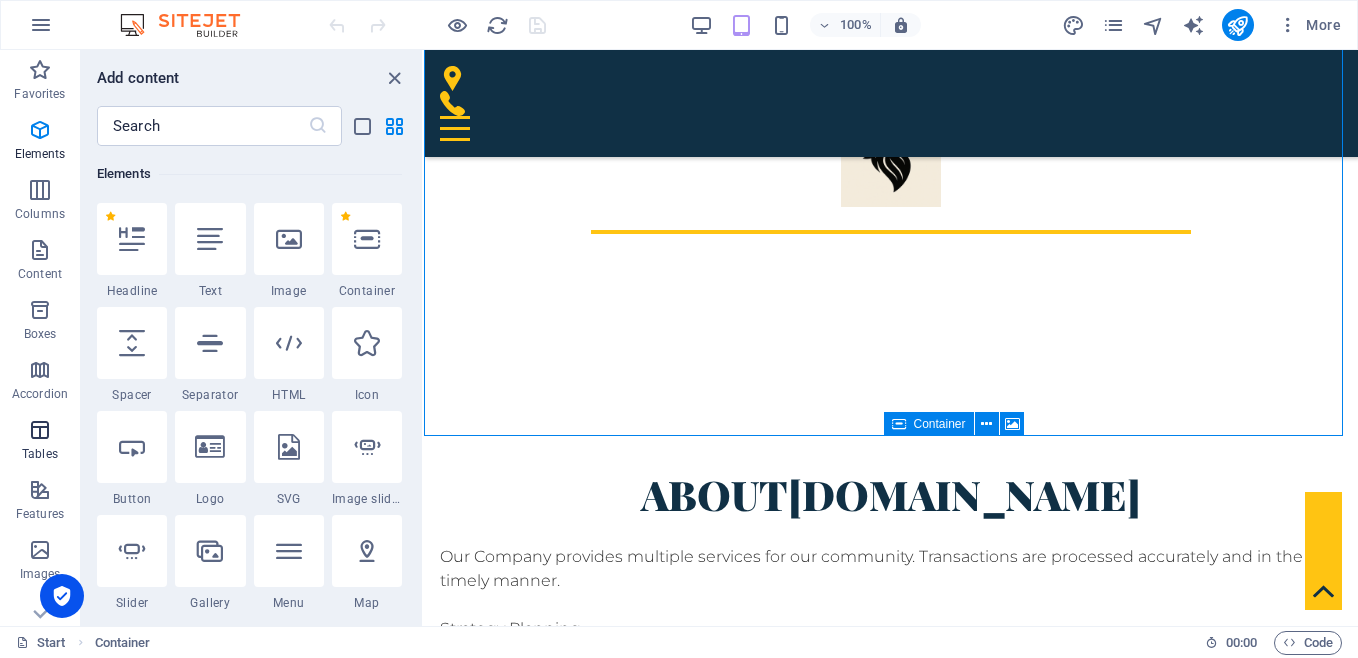 click on "Tables" at bounding box center (40, 442) 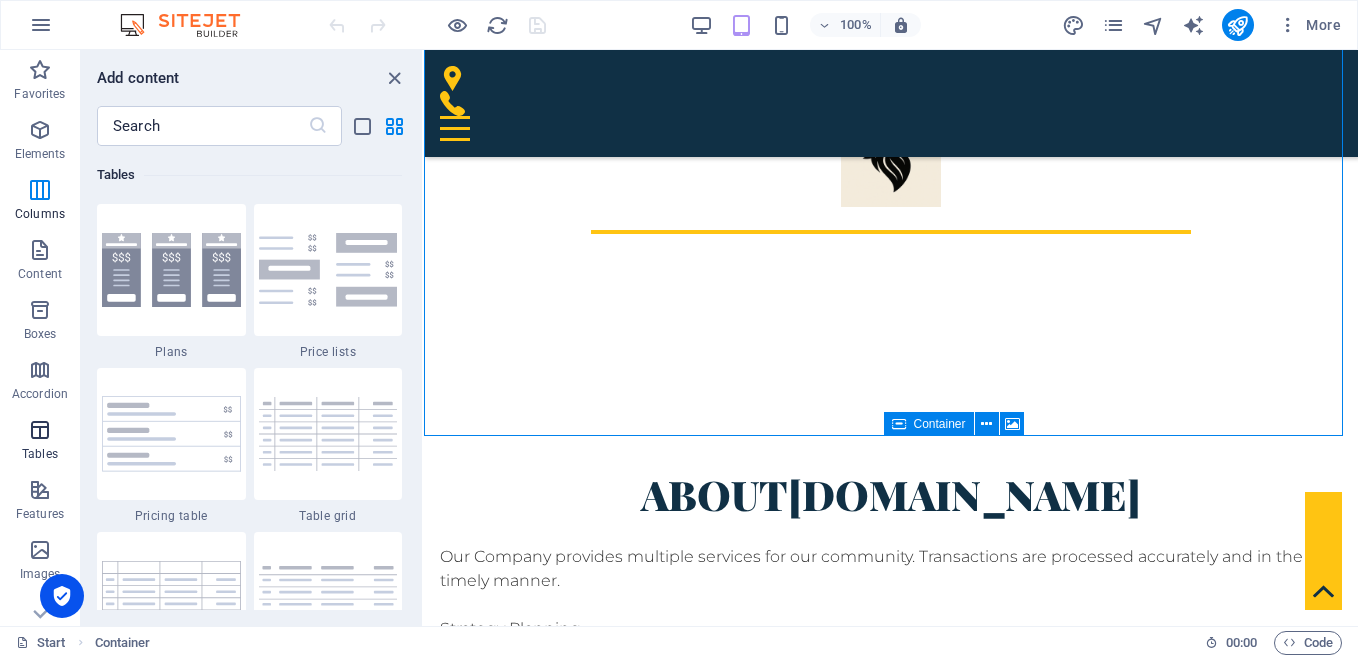 scroll, scrollTop: 6762, scrollLeft: 0, axis: vertical 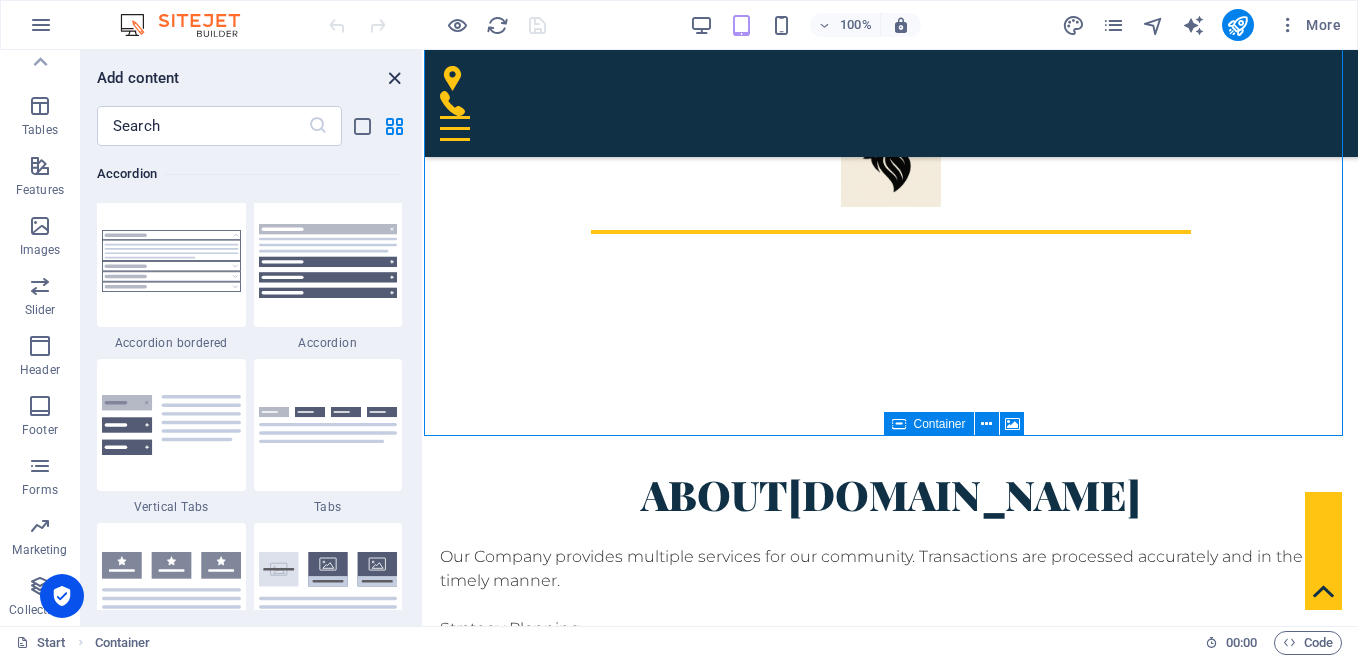 click at bounding box center (394, 78) 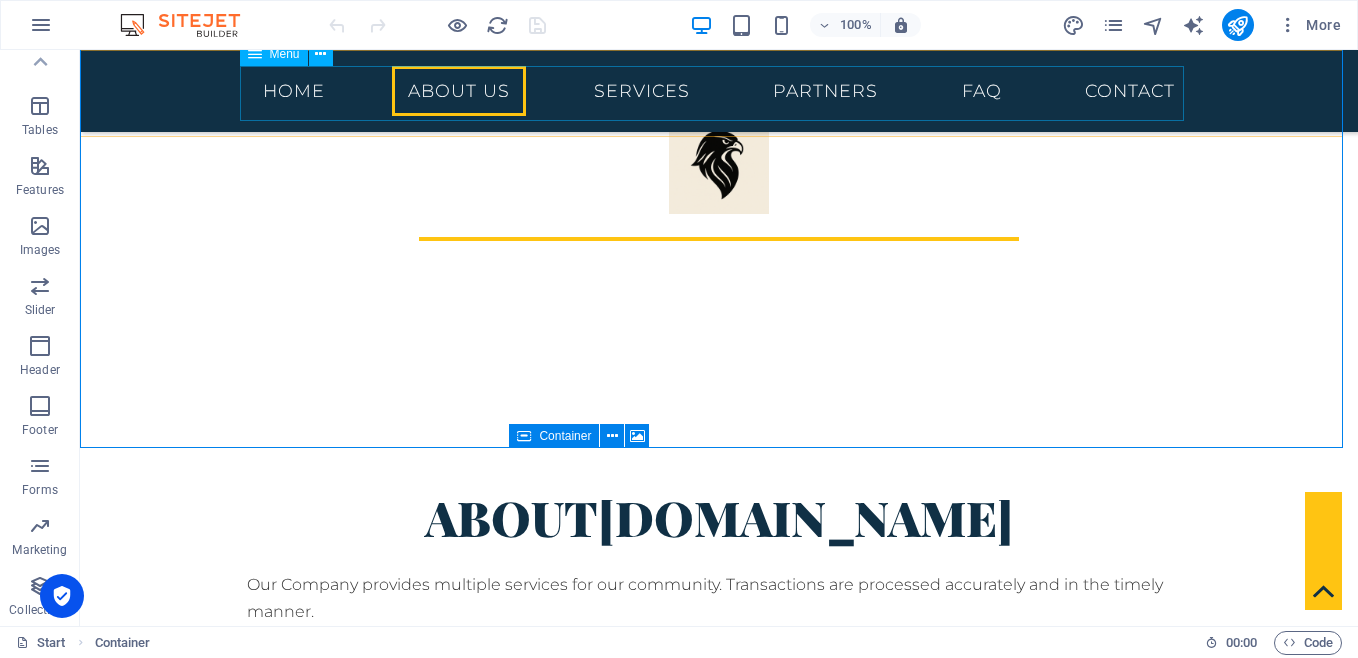 scroll, scrollTop: 800, scrollLeft: 0, axis: vertical 